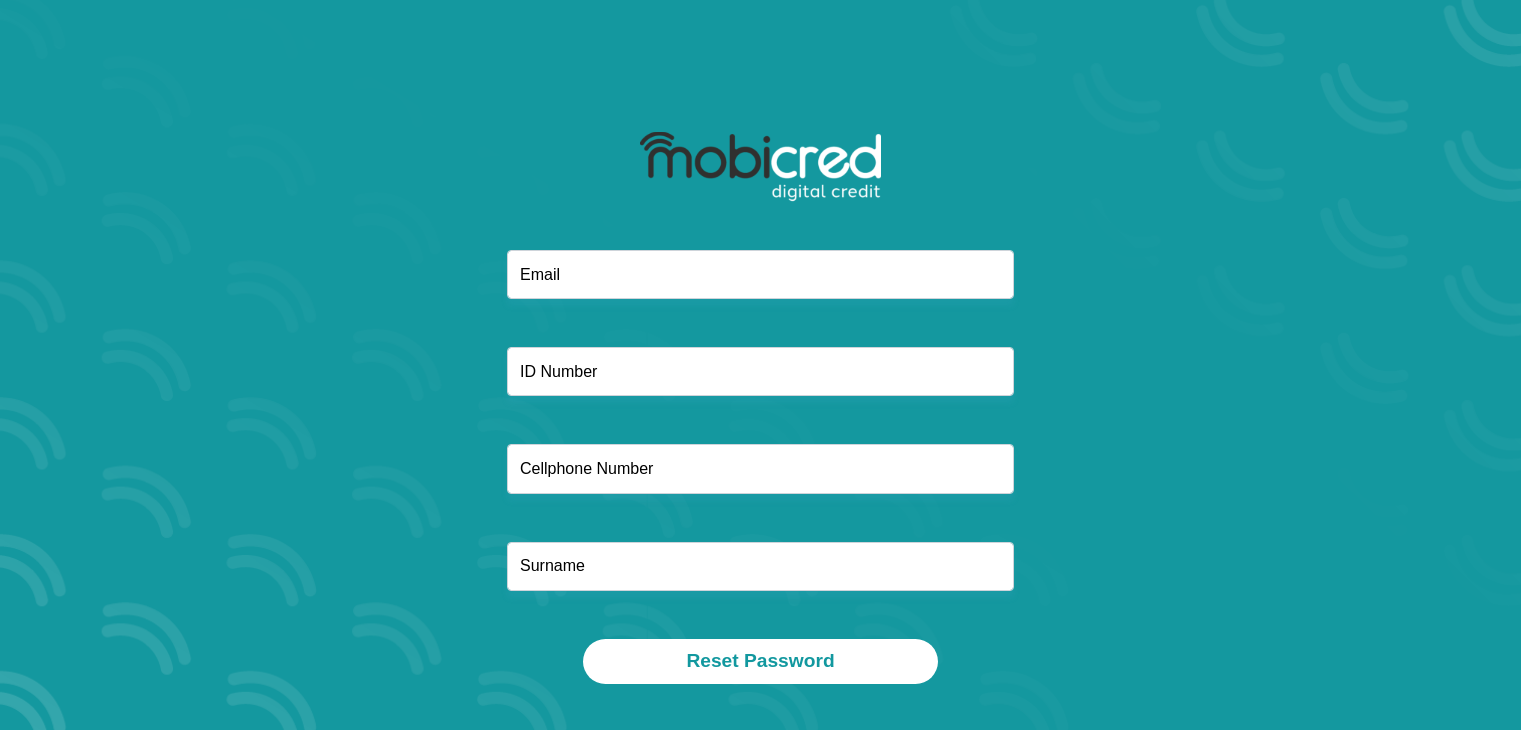 scroll, scrollTop: 0, scrollLeft: 0, axis: both 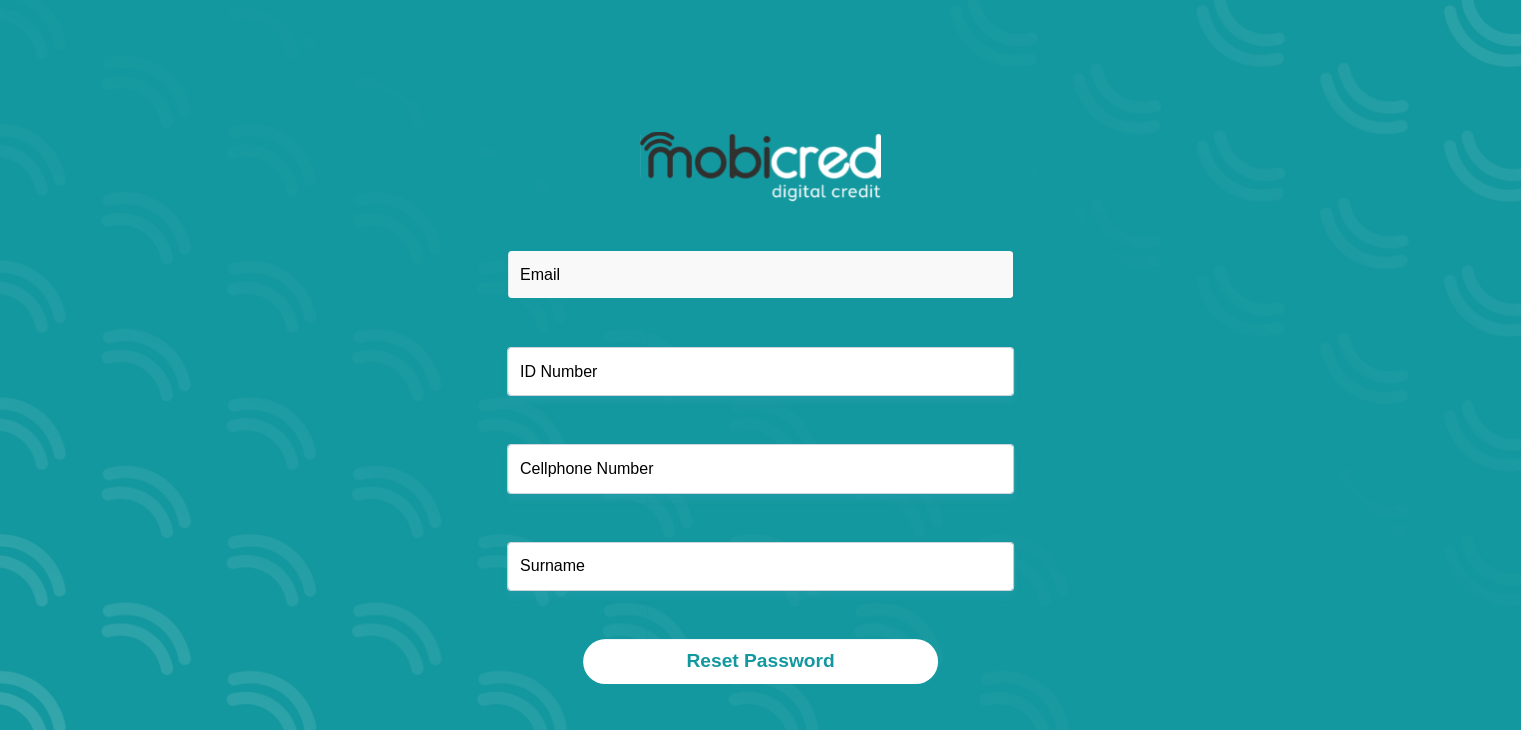 click at bounding box center [760, 274] 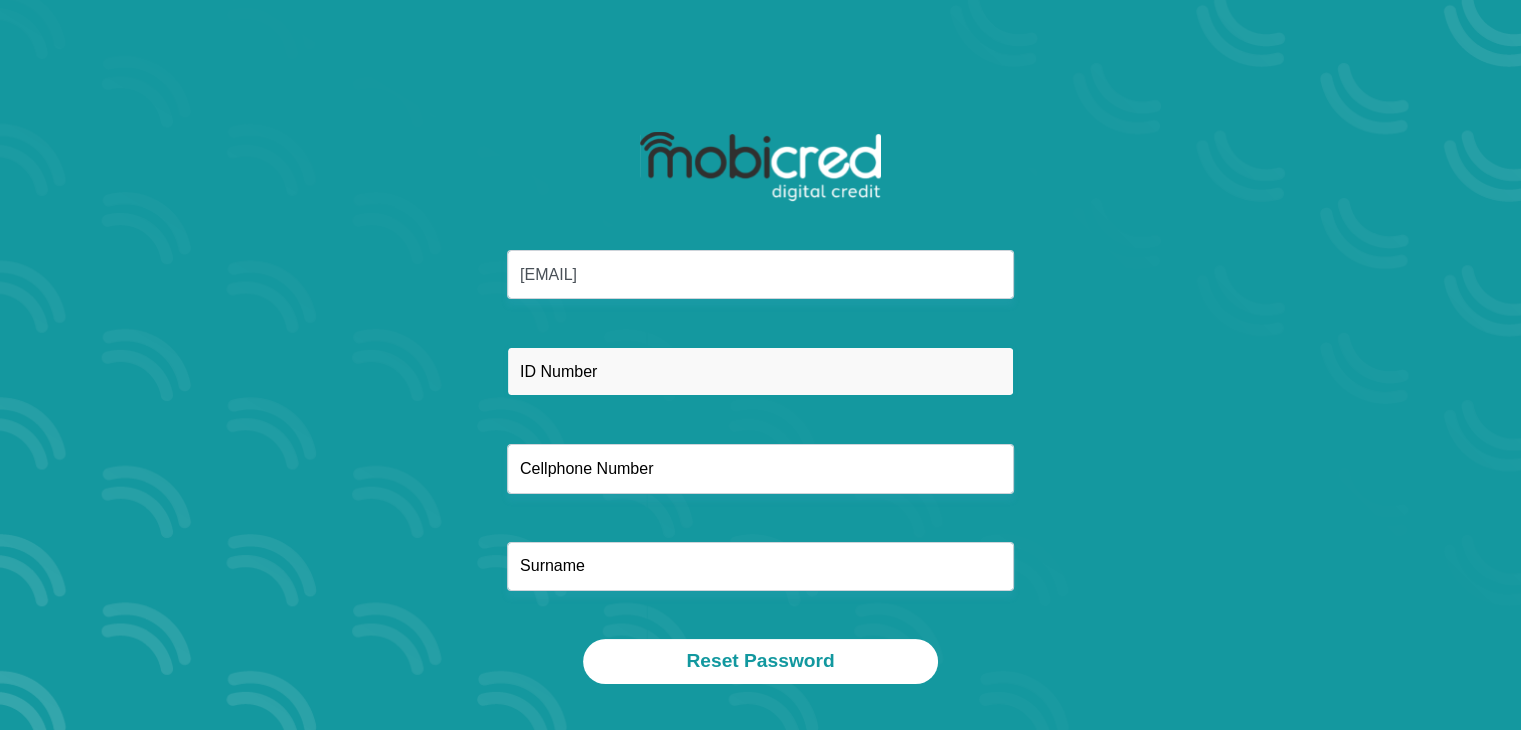 click at bounding box center [760, 371] 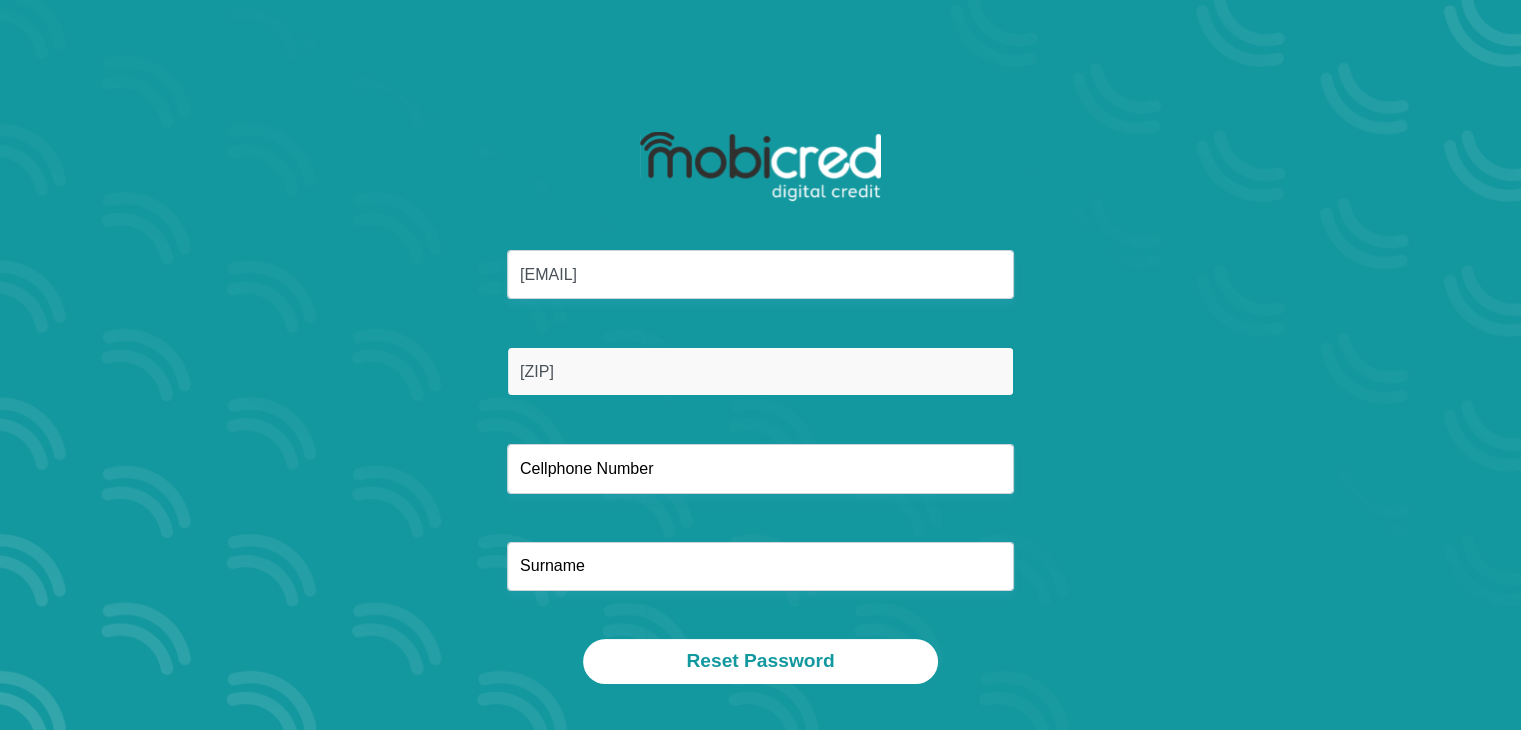 type on "9704191054087" 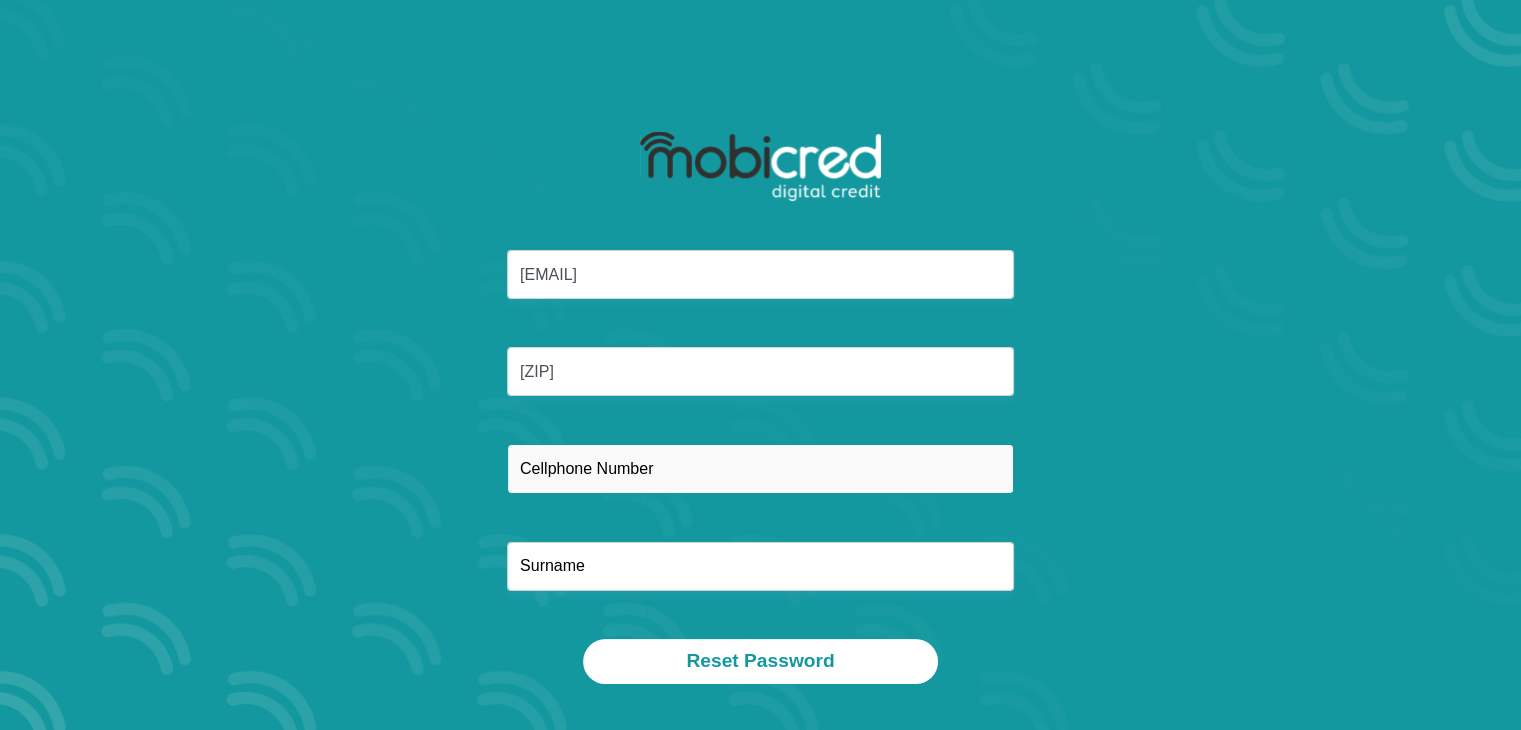 click at bounding box center (760, 468) 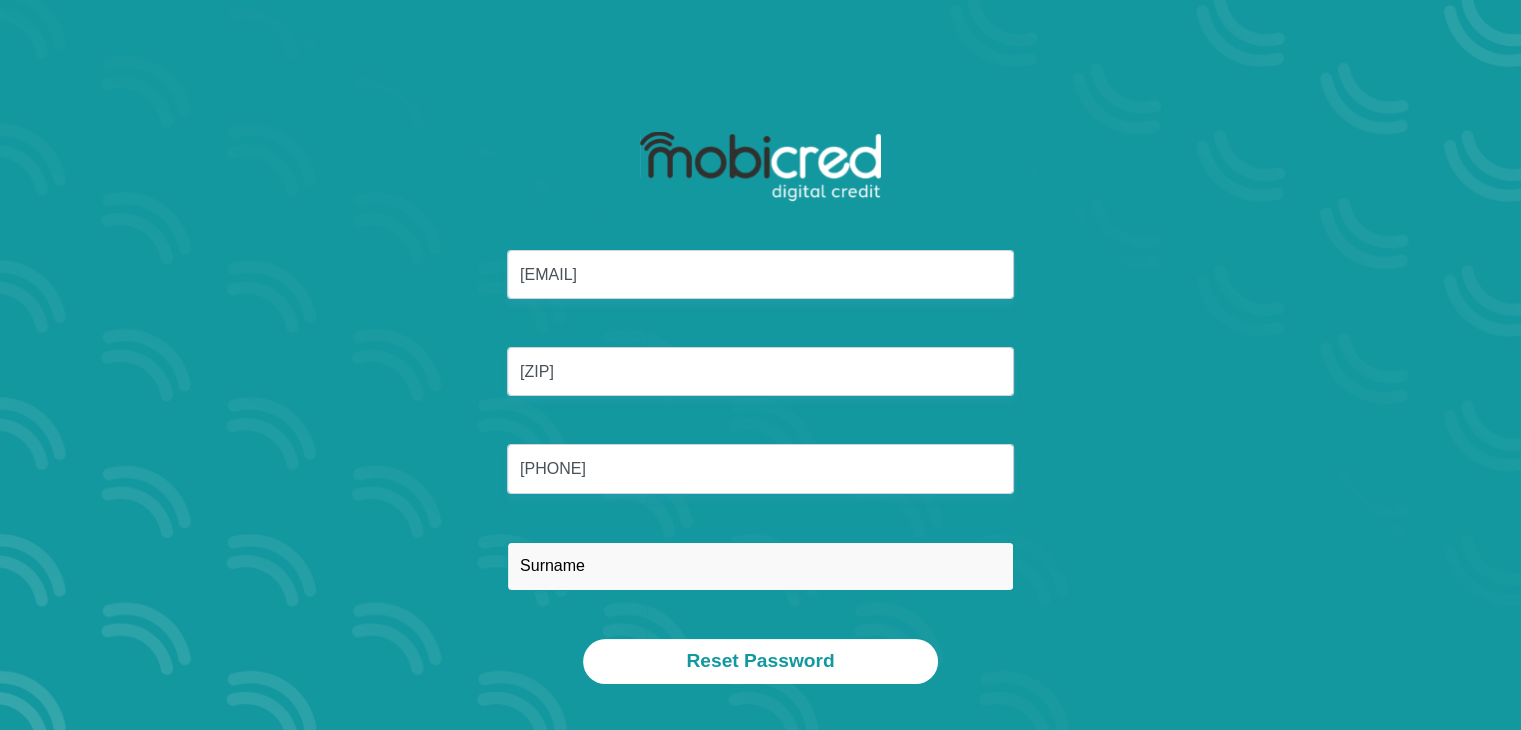 click at bounding box center (760, 566) 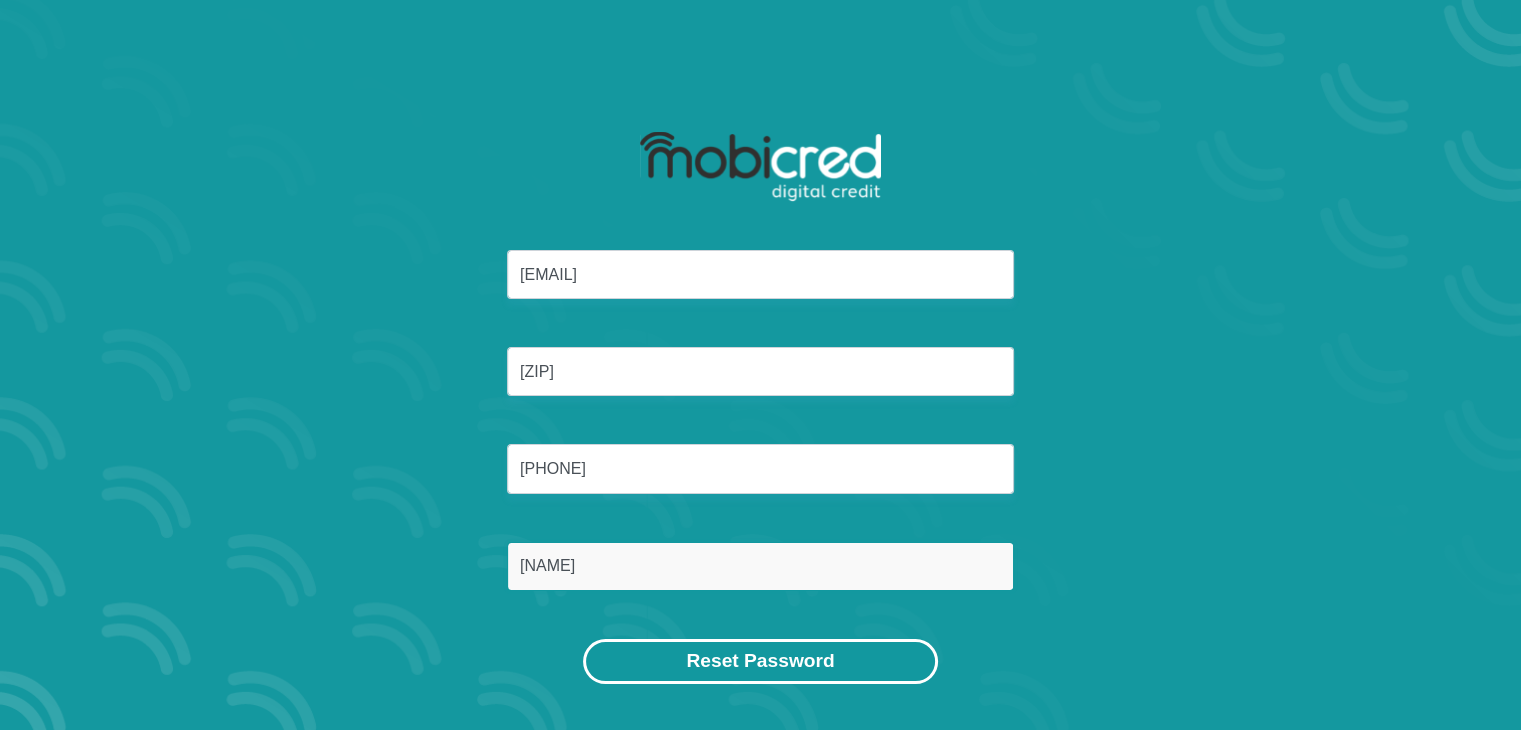 type on "Mdlalose" 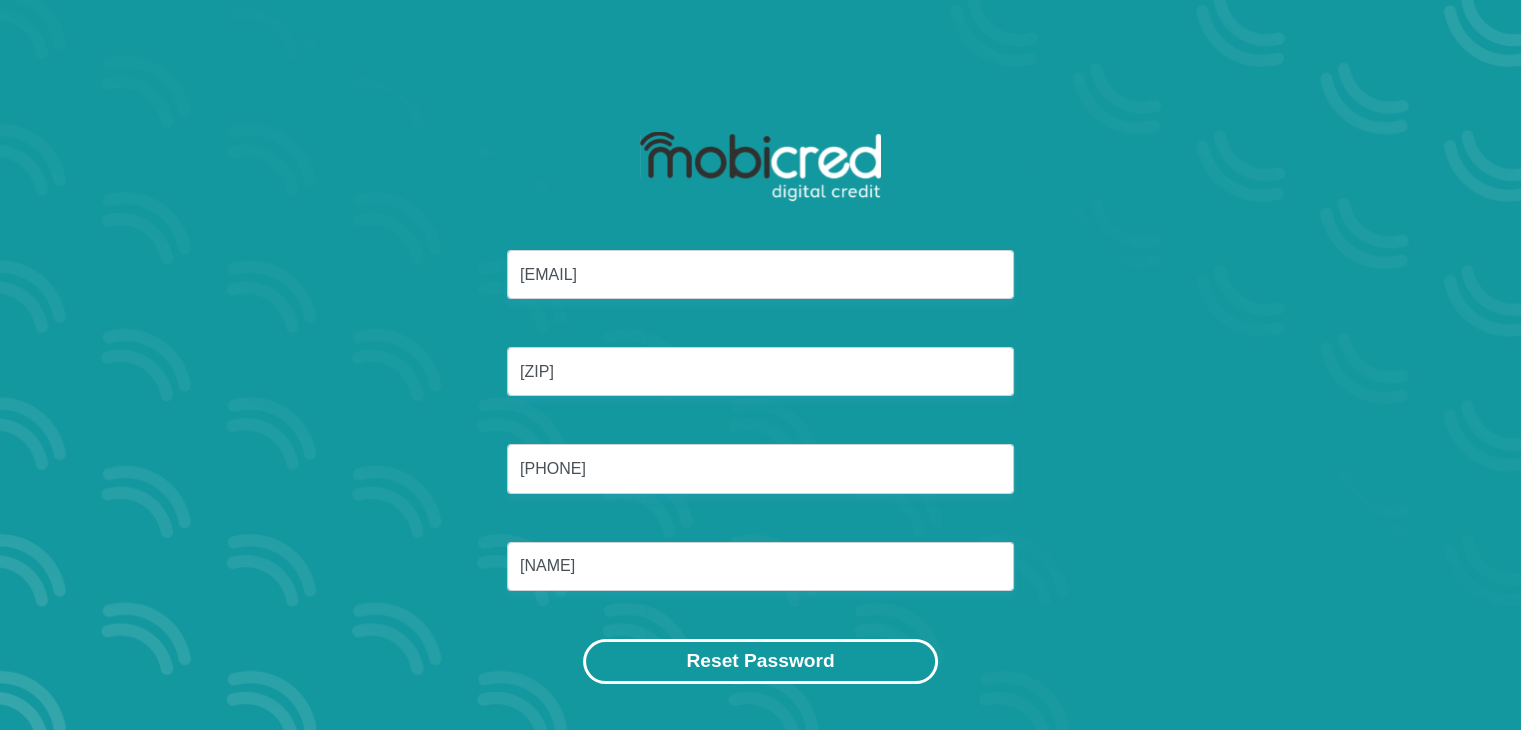 click on "Reset Password" at bounding box center [760, 661] 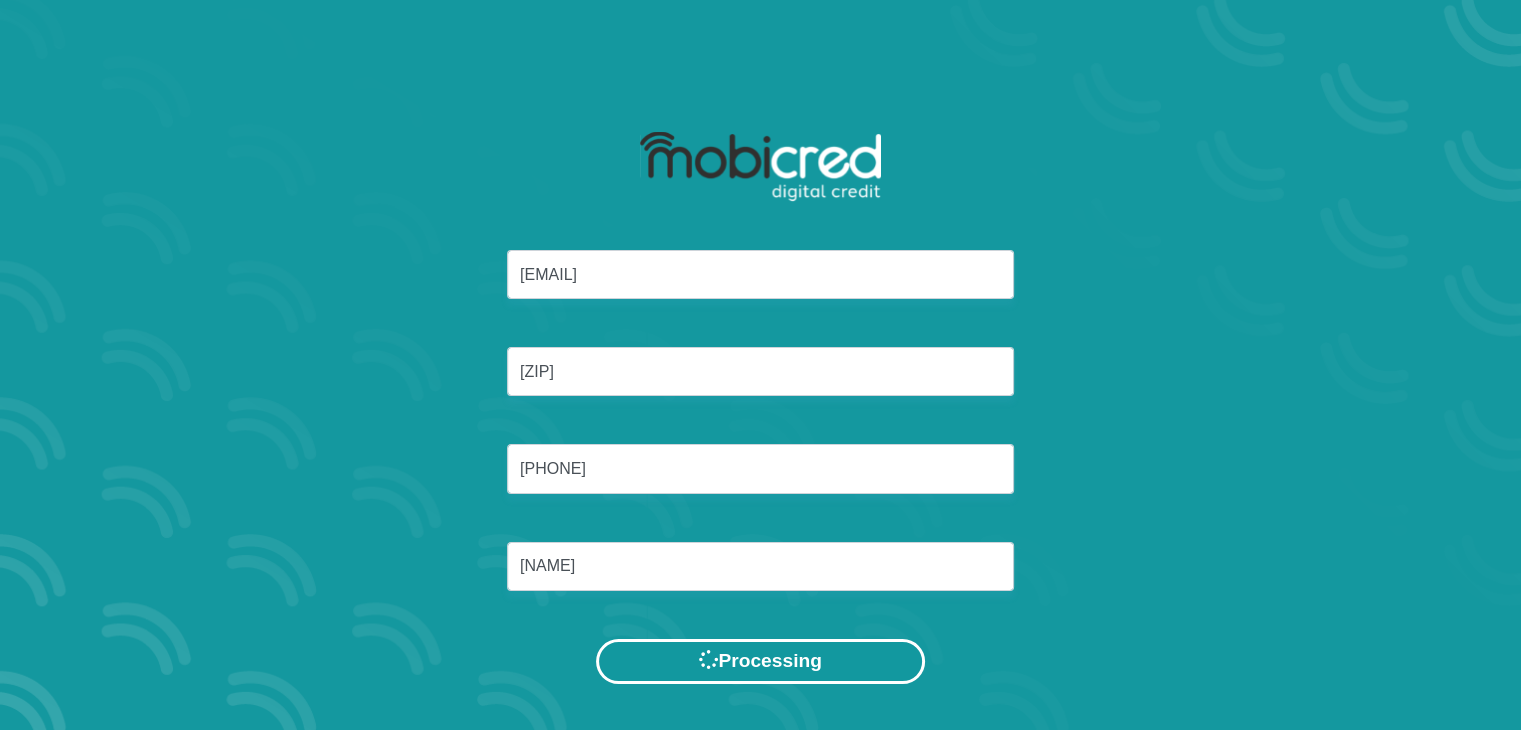 scroll, scrollTop: 0, scrollLeft: 0, axis: both 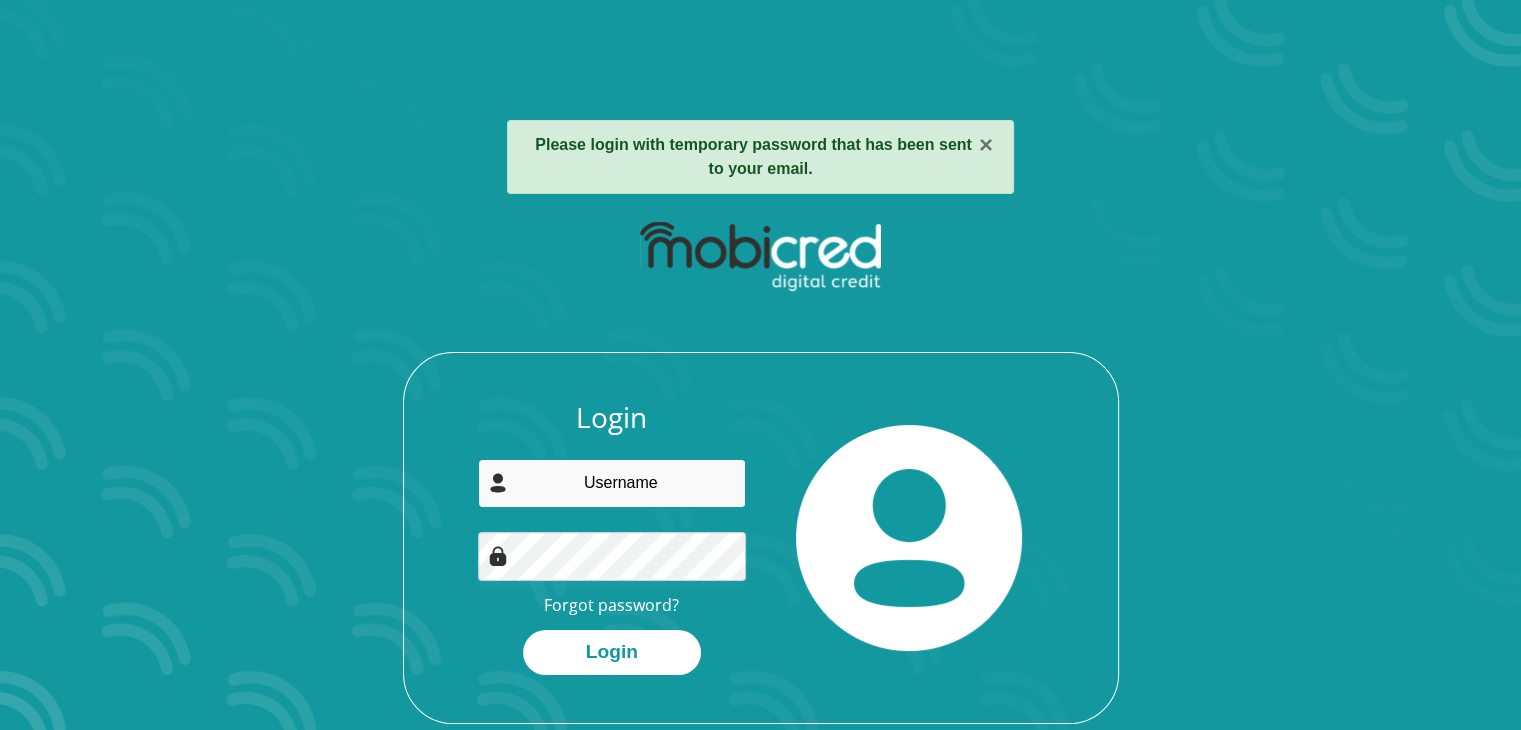 click at bounding box center [612, 483] 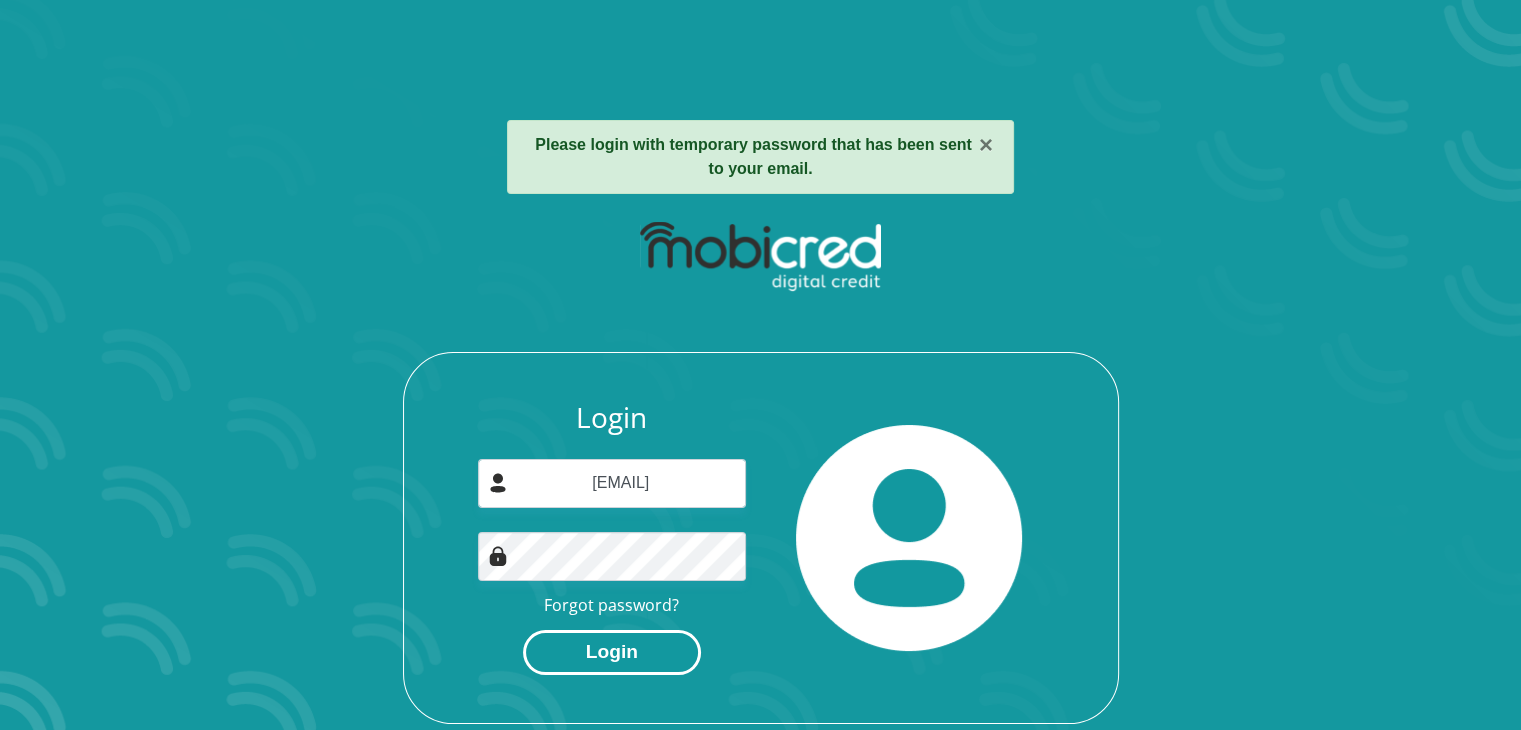 click on "Login" at bounding box center [612, 652] 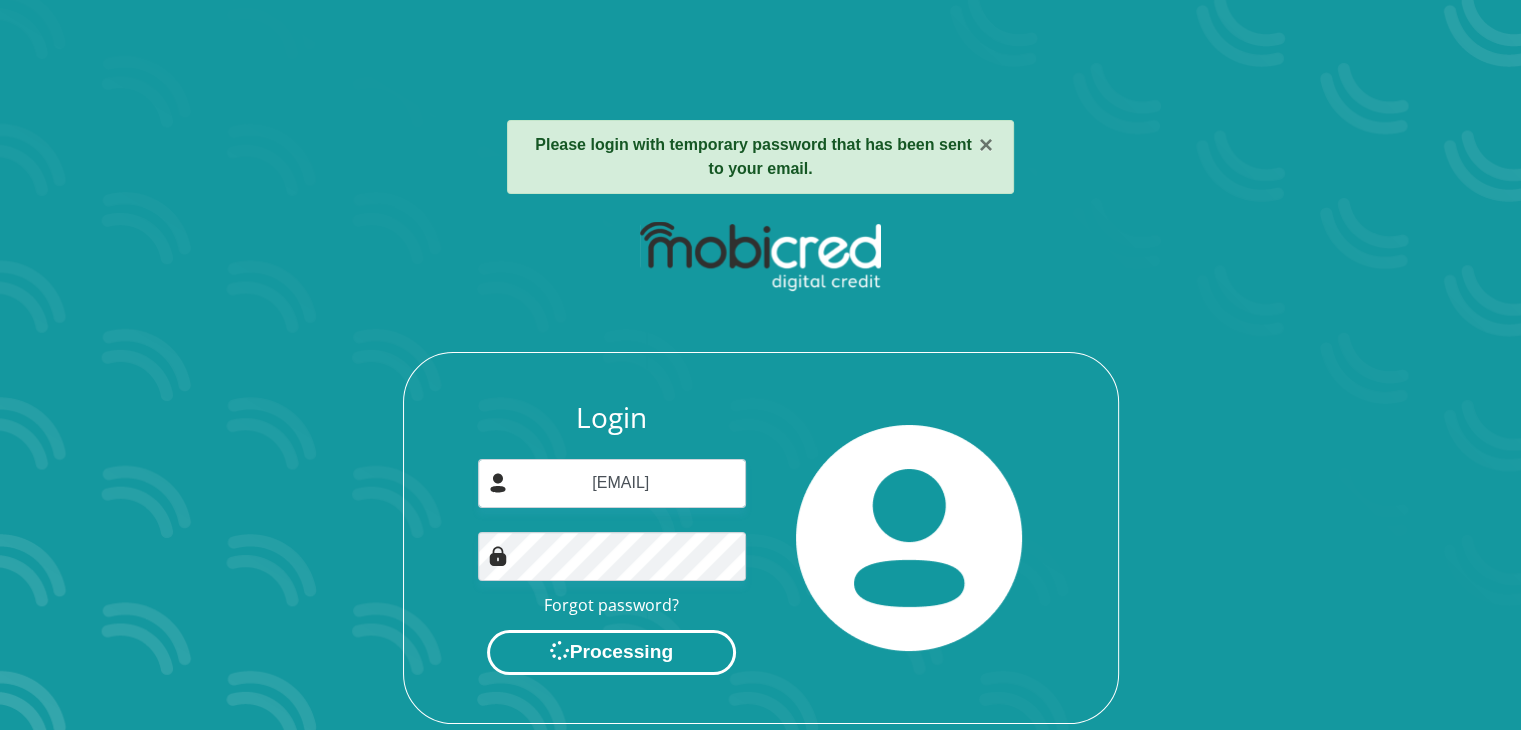 scroll, scrollTop: 0, scrollLeft: 0, axis: both 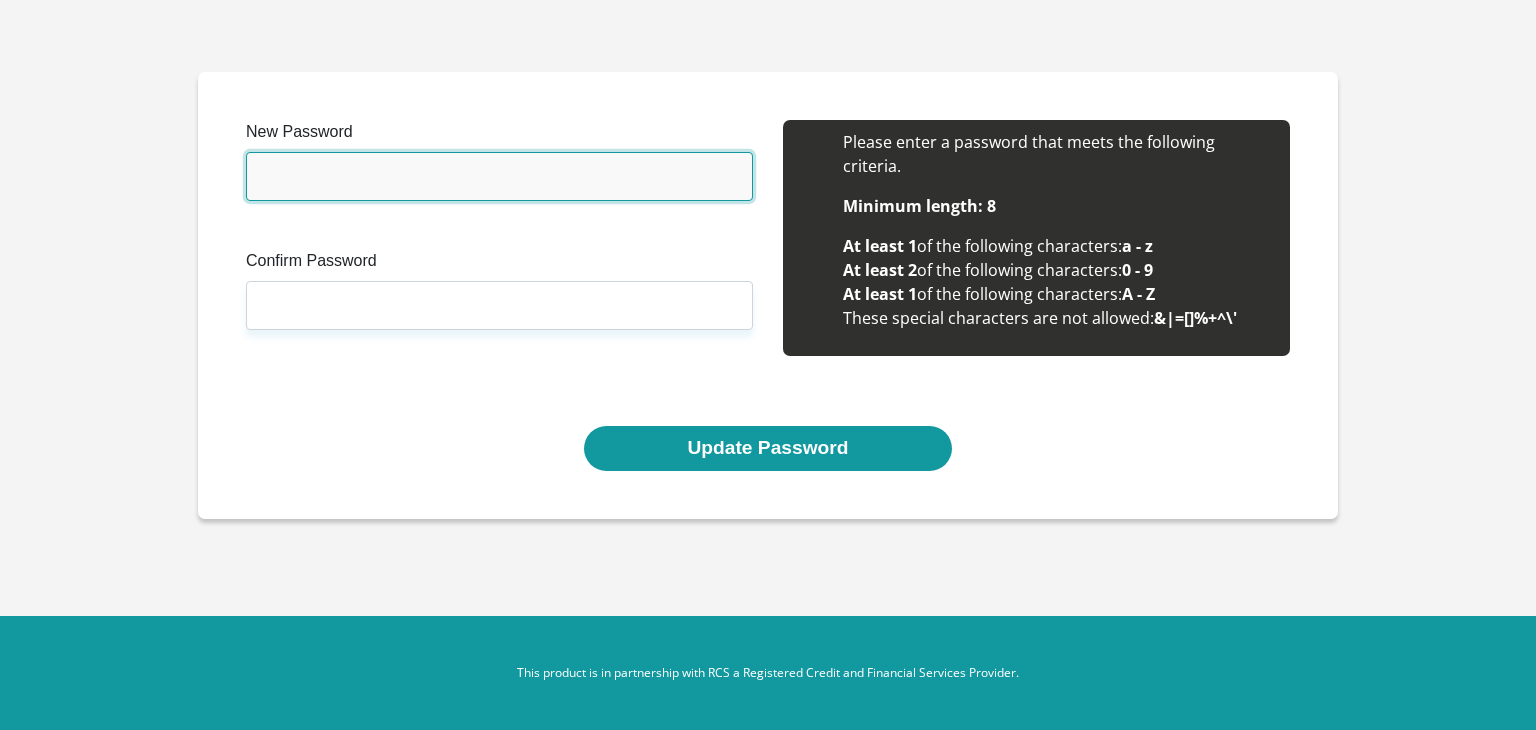 click on "New Password" at bounding box center (499, 176) 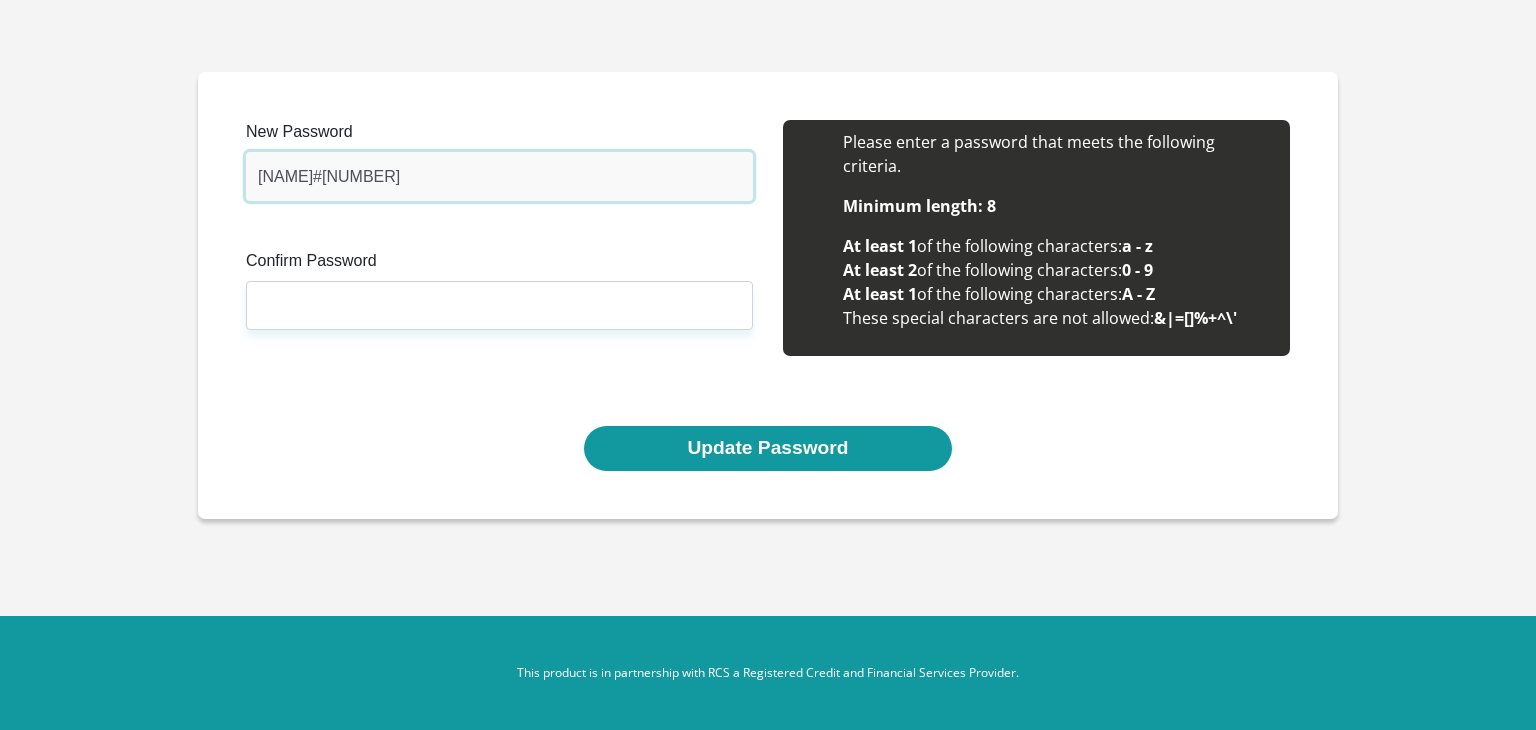 type on "[NAME]#[NUMBER]" 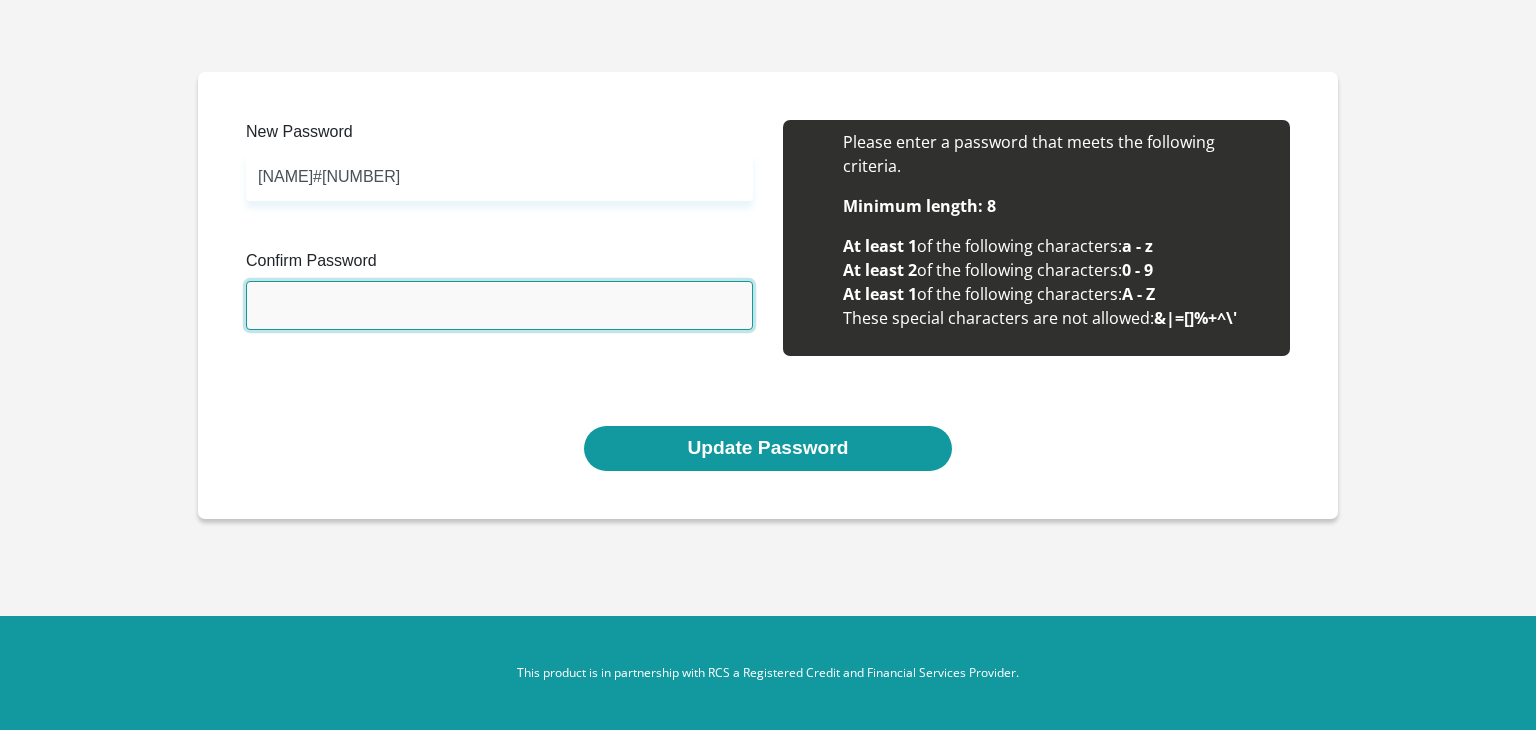 click on "Confirm Password" at bounding box center [499, 305] 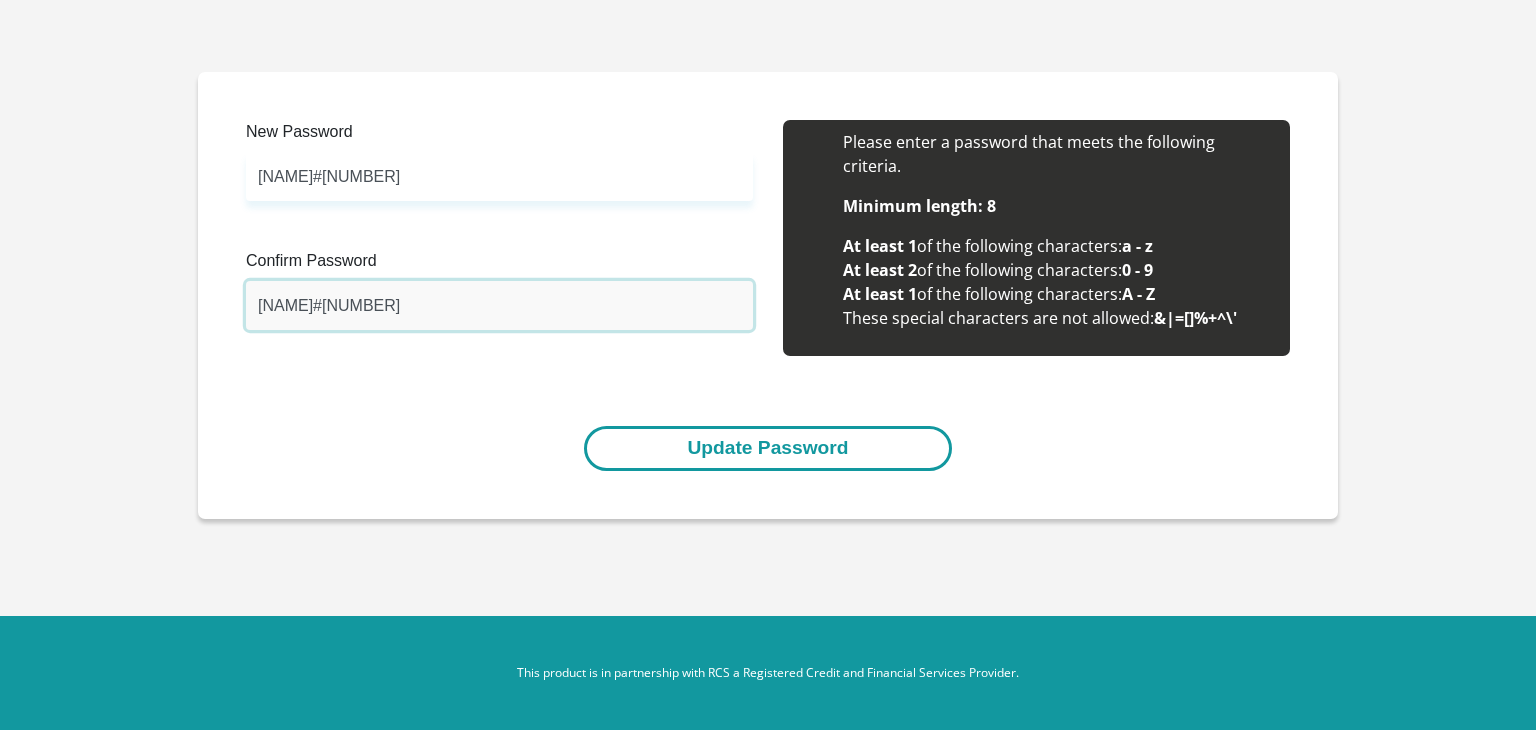 type on "[NAME]#[NUMBER]" 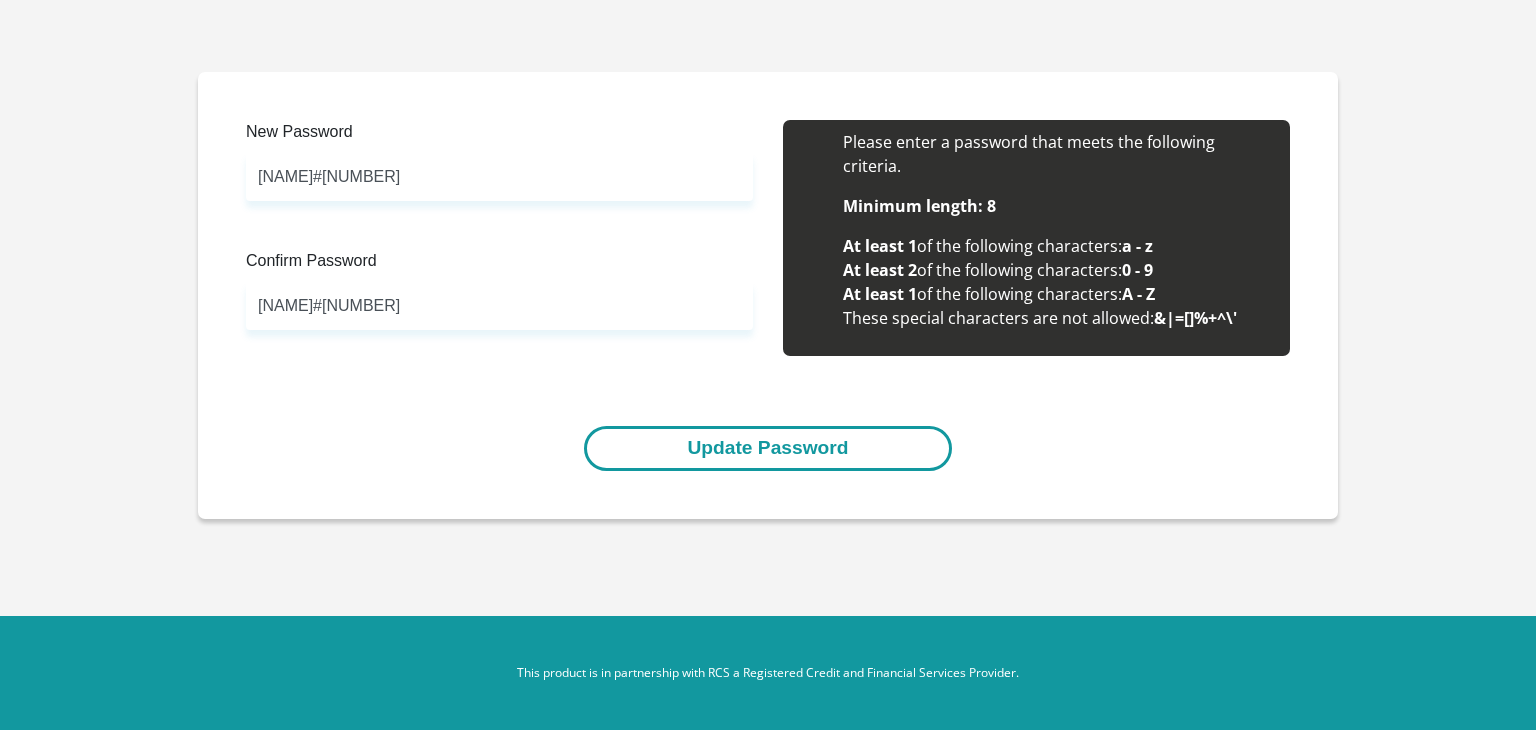 click on "Update Password" at bounding box center (767, 448) 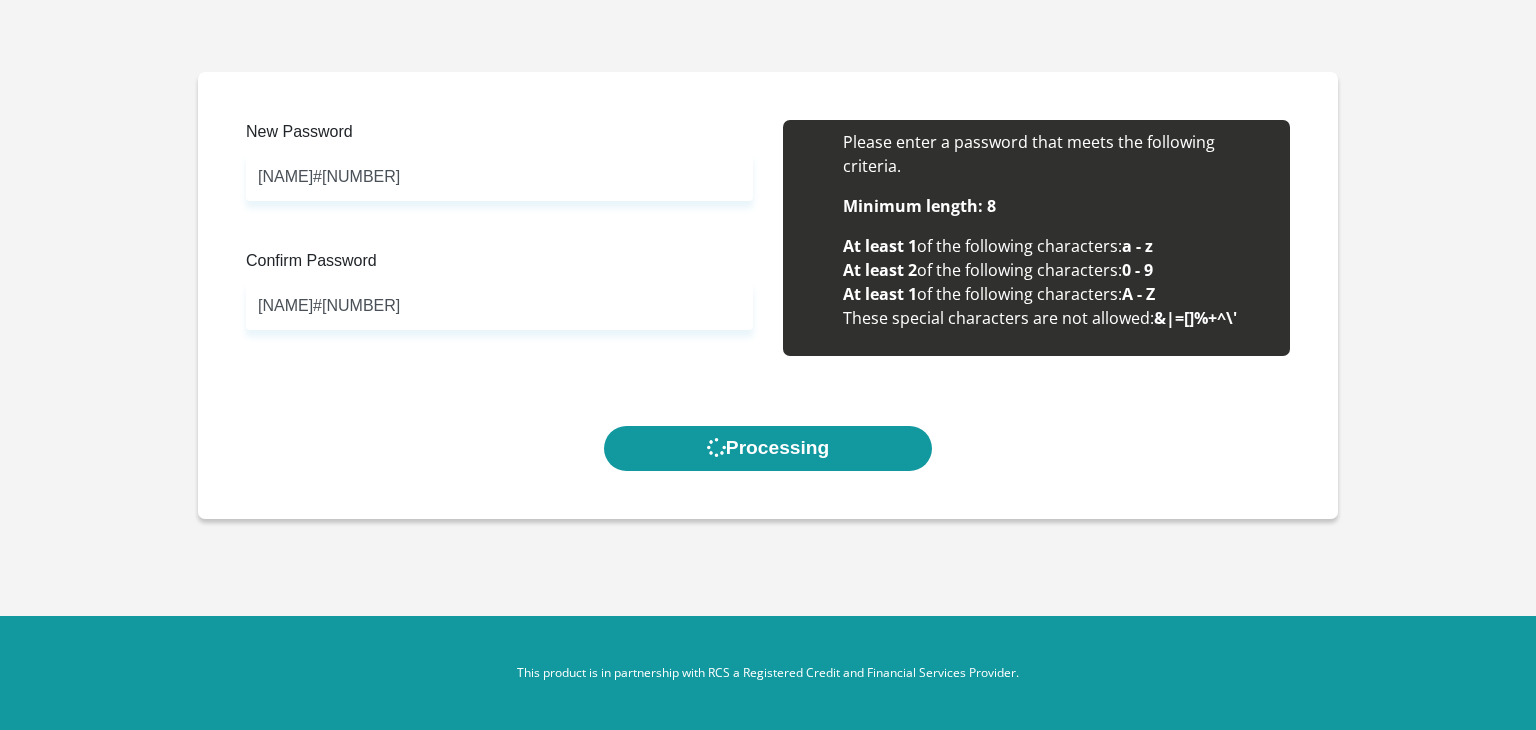 scroll, scrollTop: 0, scrollLeft: 0, axis: both 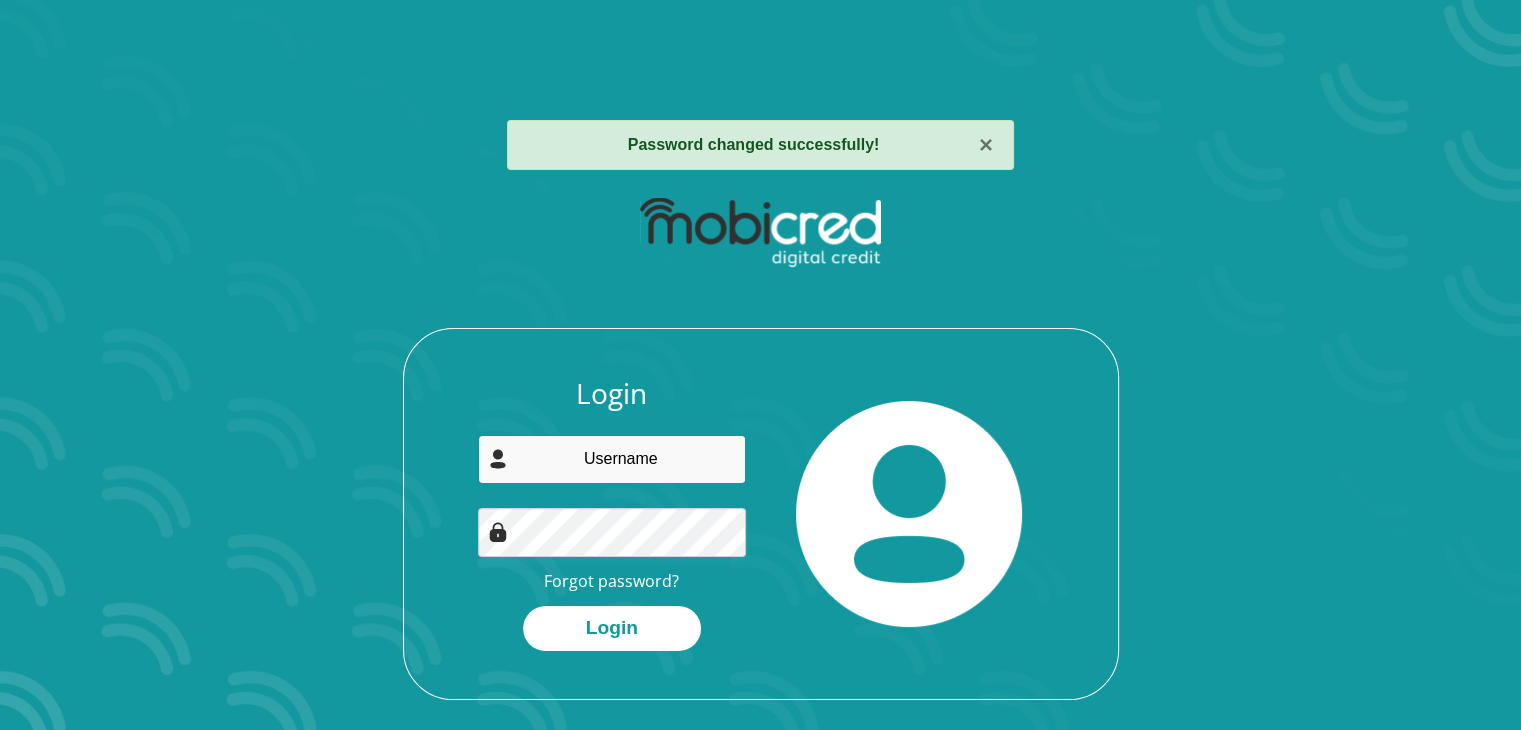 click at bounding box center (612, 459) 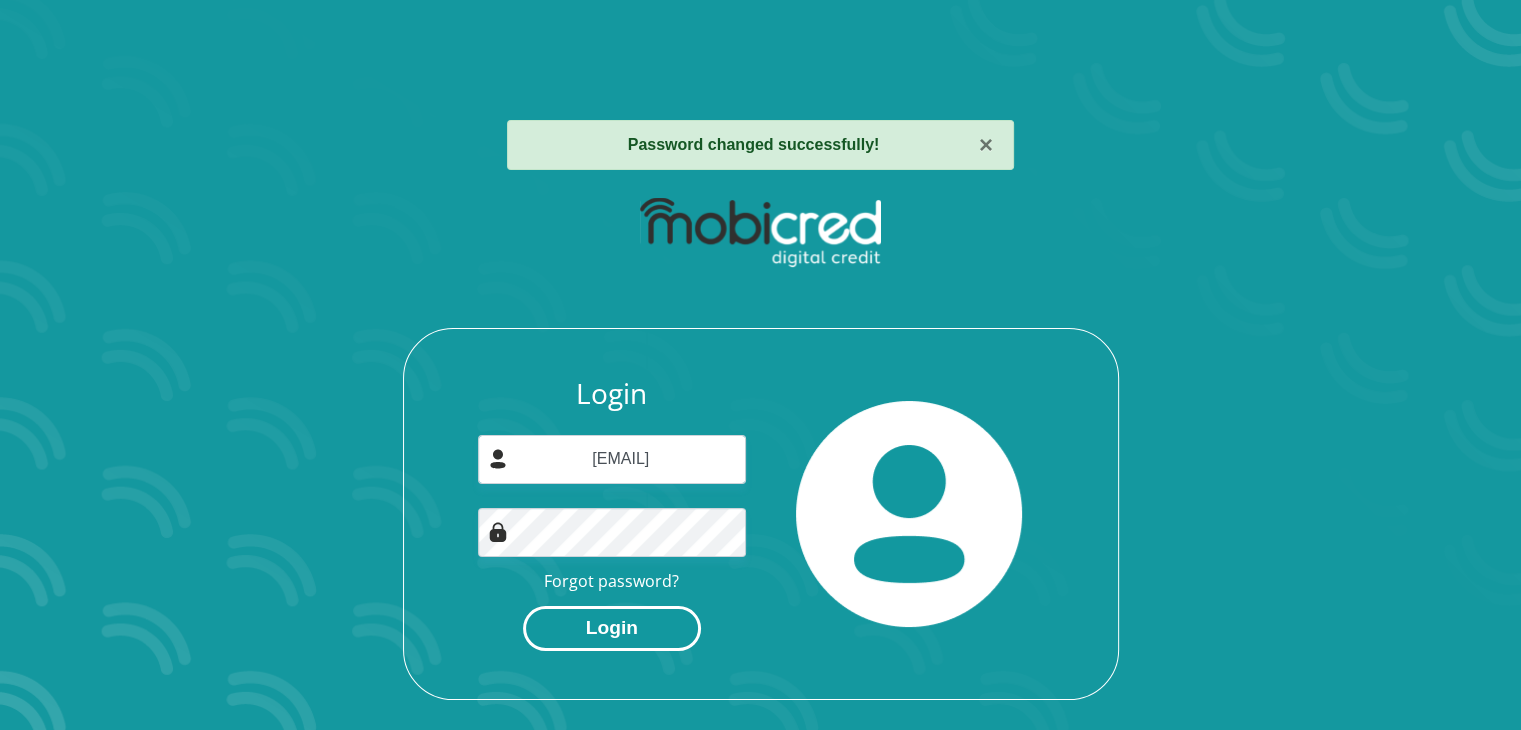 click on "Login" at bounding box center (612, 628) 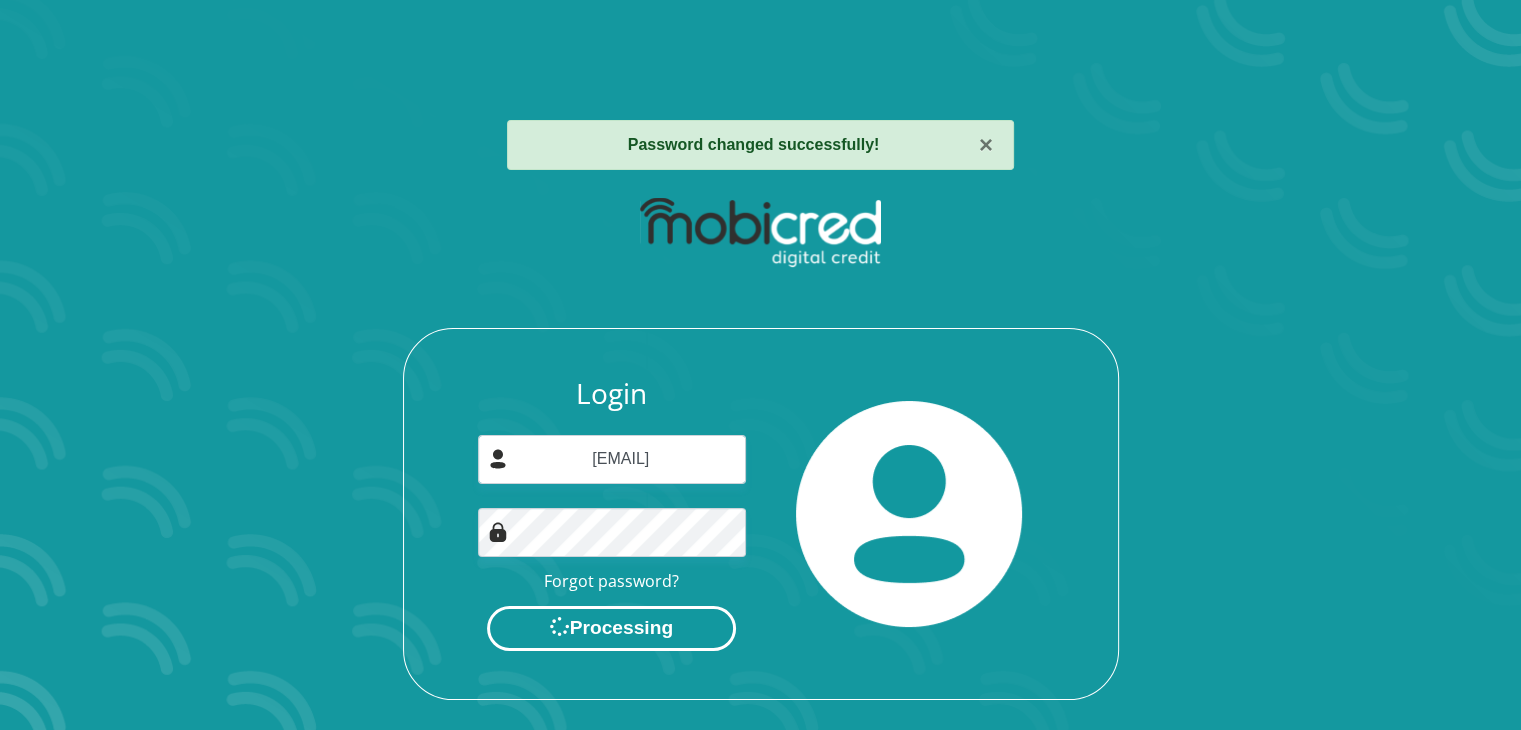 scroll, scrollTop: 0, scrollLeft: 0, axis: both 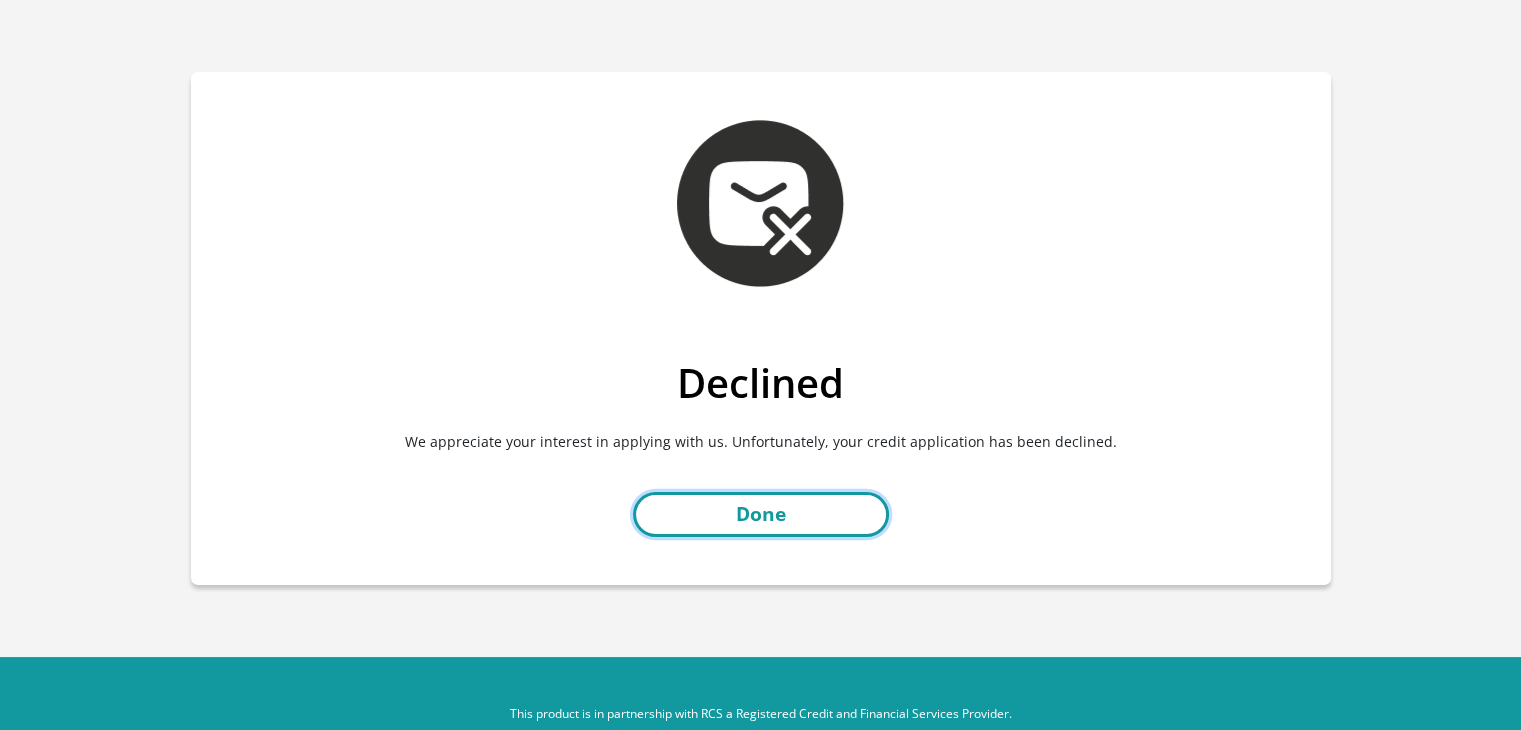 click on "Done" at bounding box center [761, 514] 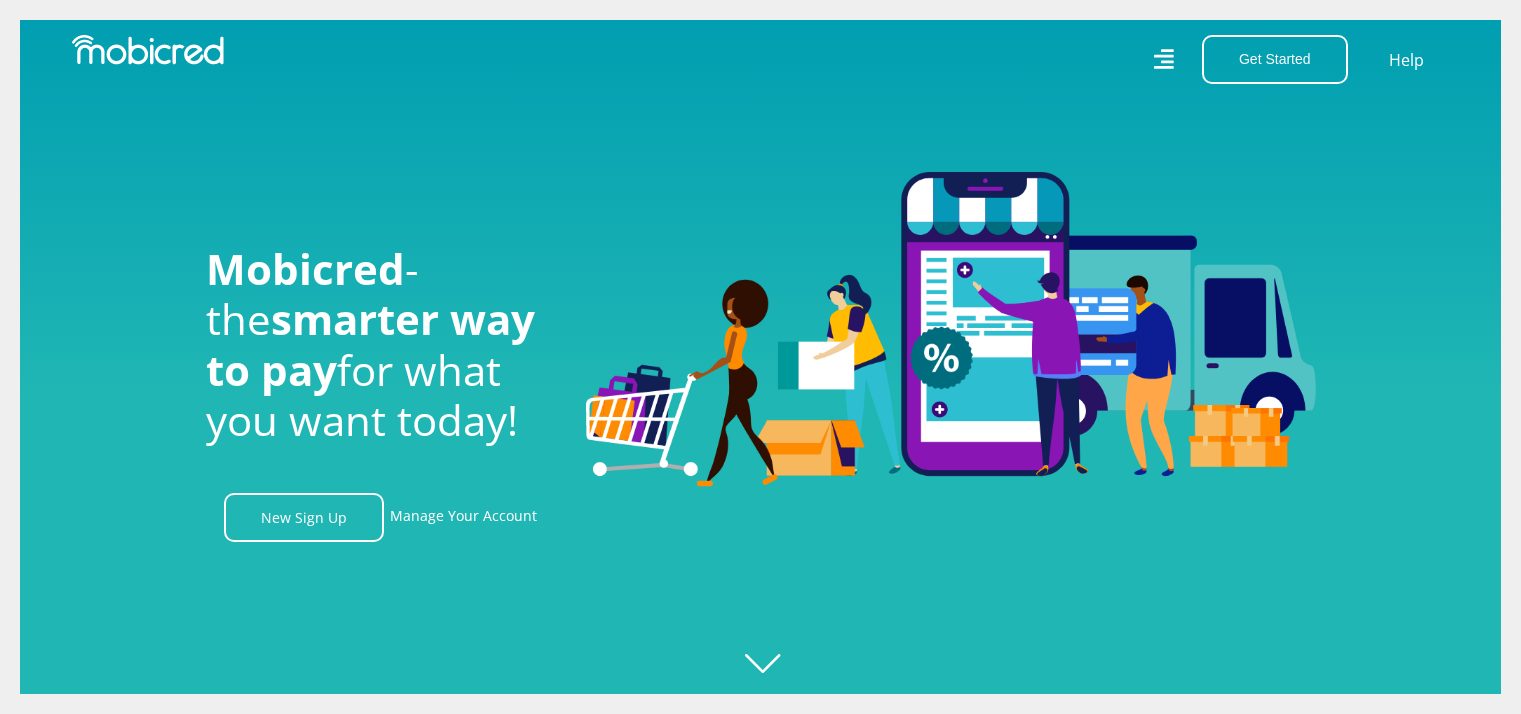 scroll, scrollTop: 0, scrollLeft: 0, axis: both 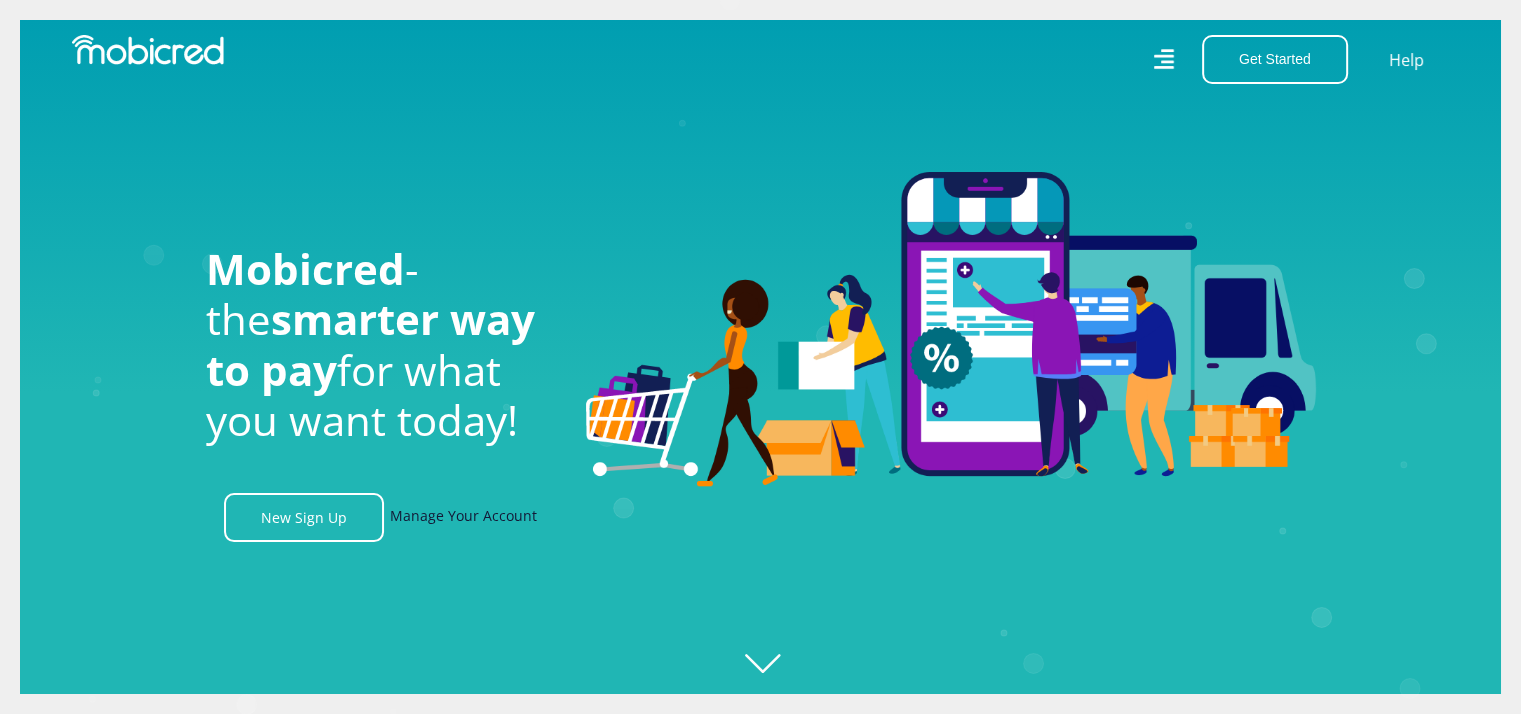 click on "Manage Your Account" at bounding box center [463, 517] 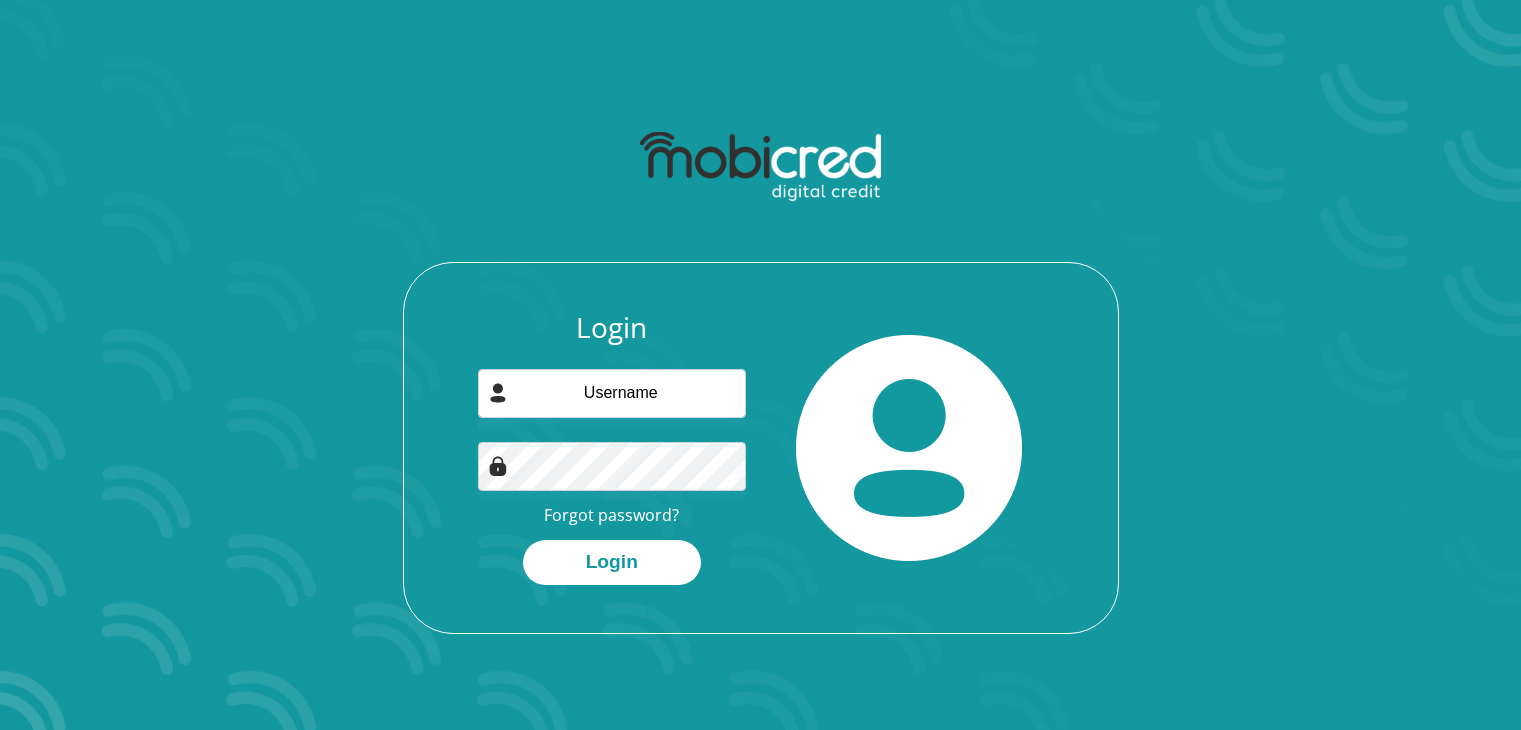 scroll, scrollTop: 0, scrollLeft: 0, axis: both 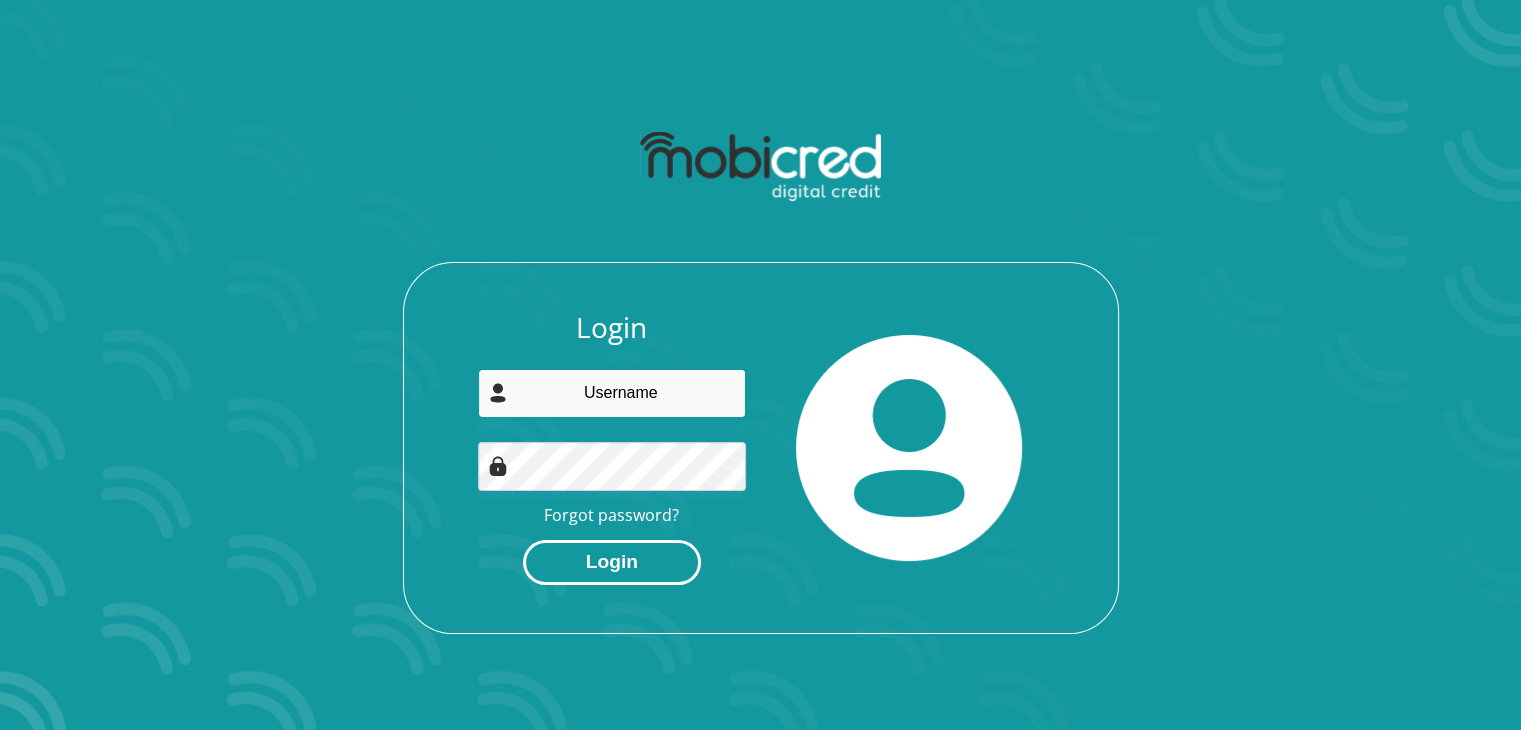type on "[EMAIL]" 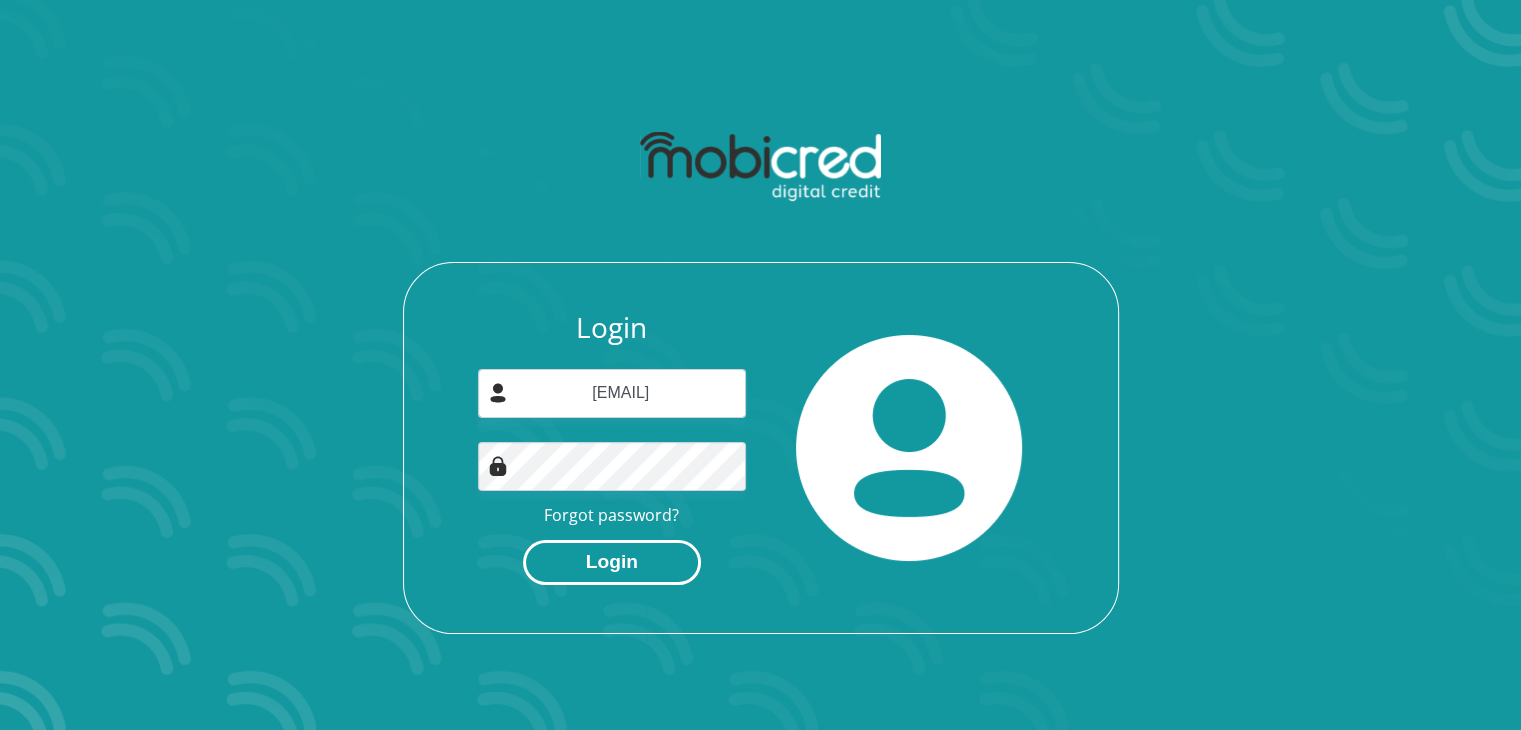 click on "Login" at bounding box center (612, 562) 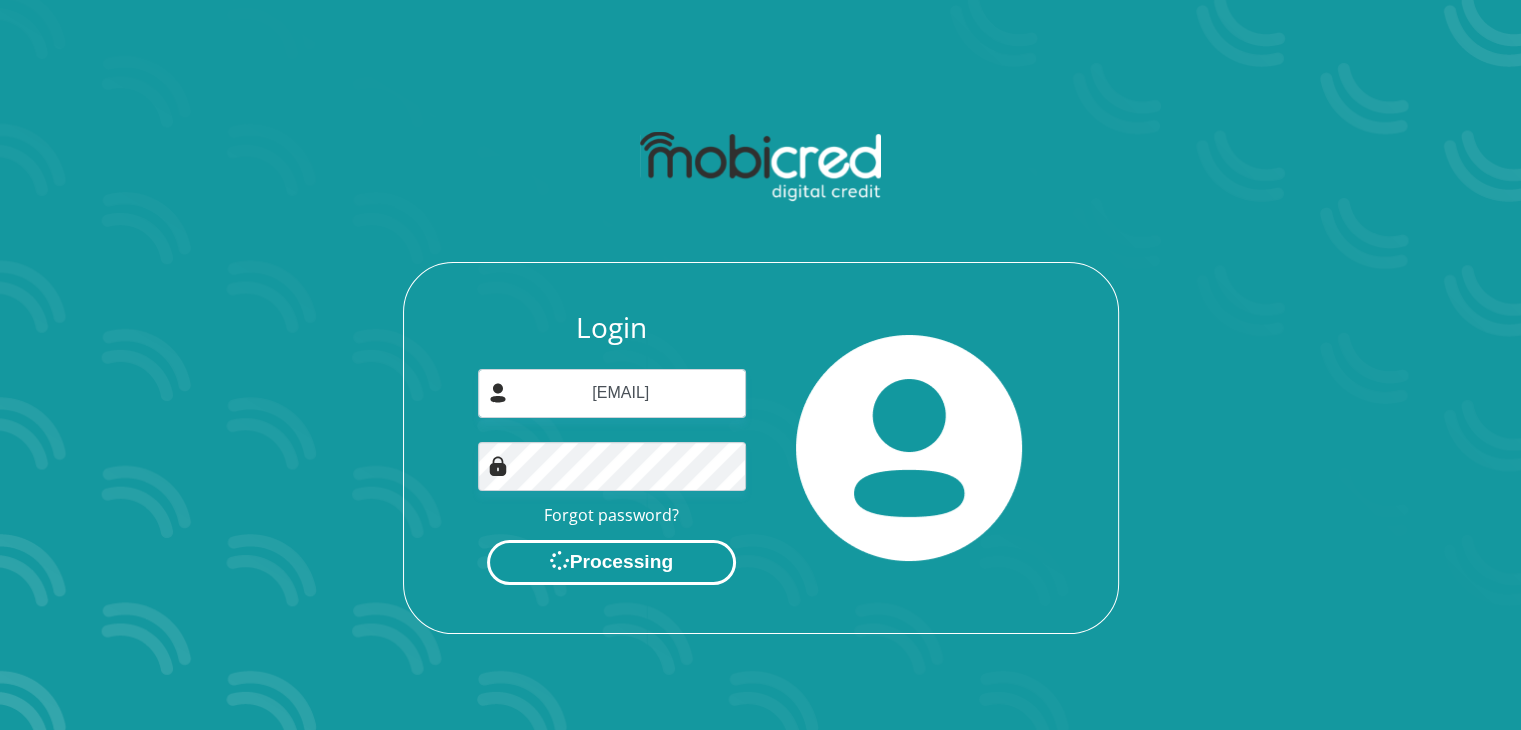 scroll, scrollTop: 0, scrollLeft: 0, axis: both 